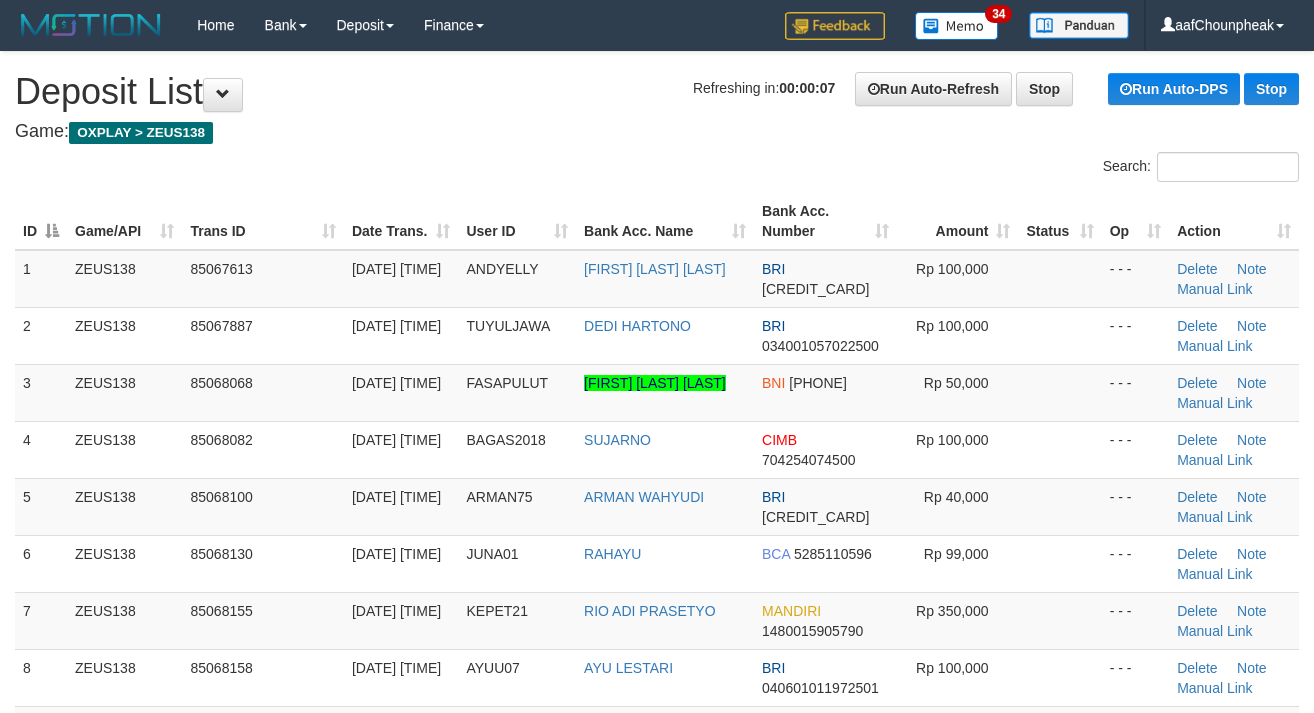scroll, scrollTop: 0, scrollLeft: 0, axis: both 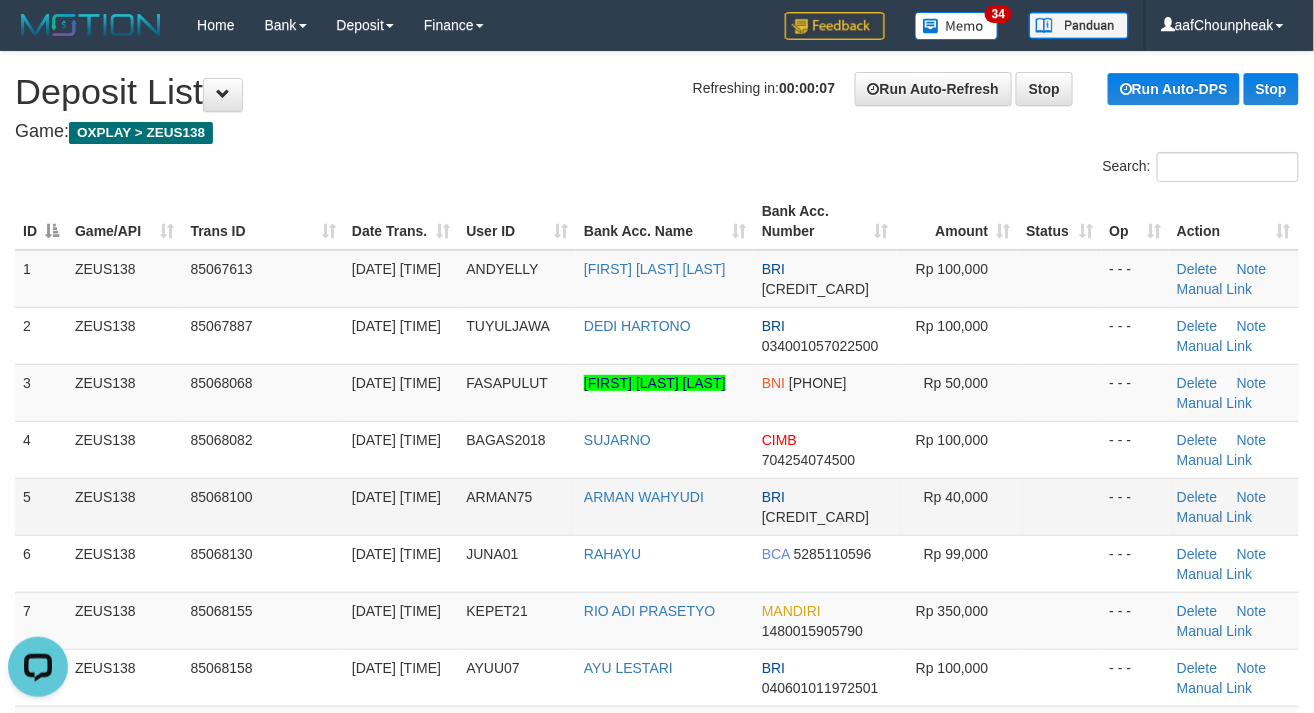 drag, startPoint x: 977, startPoint y: 525, endPoint x: 1017, endPoint y: 504, distance: 45.17743 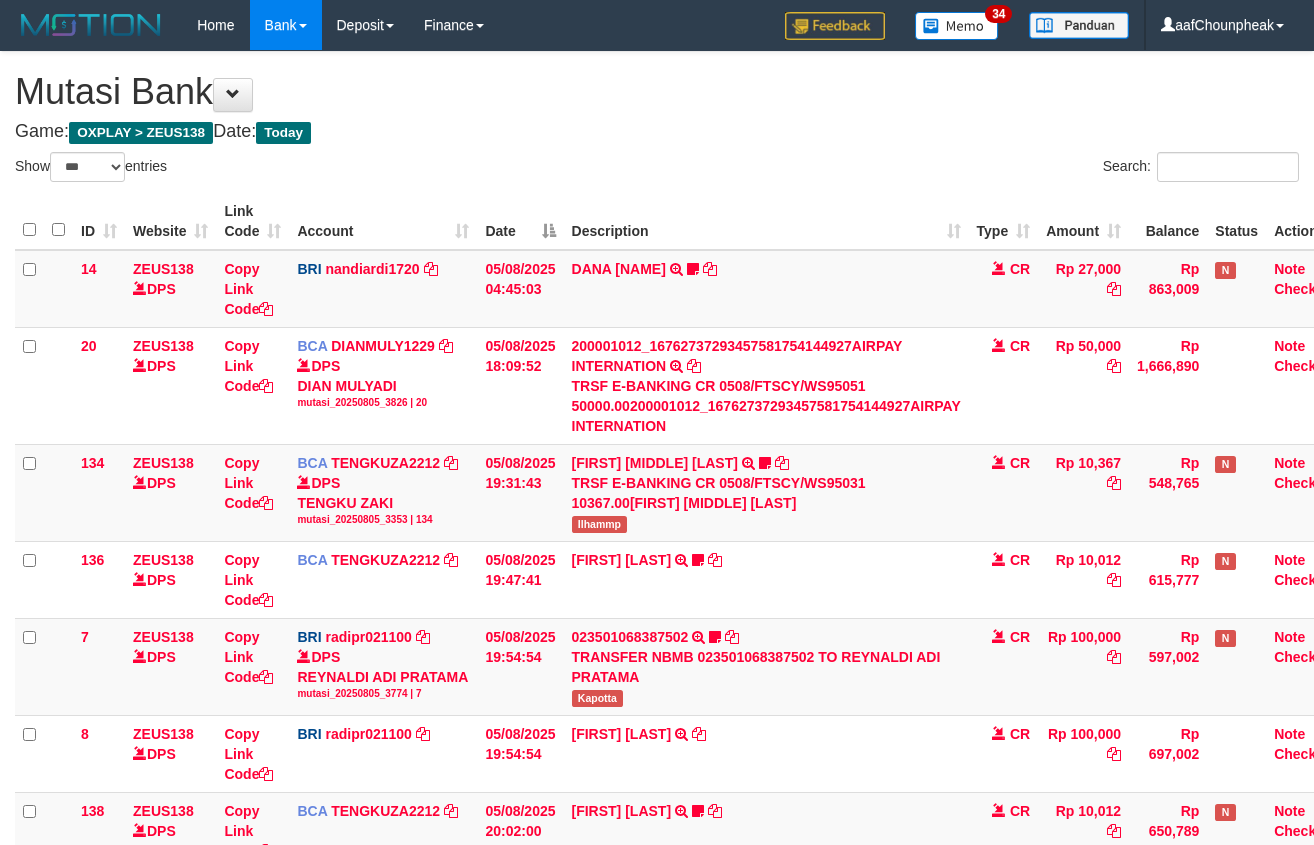 select on "***" 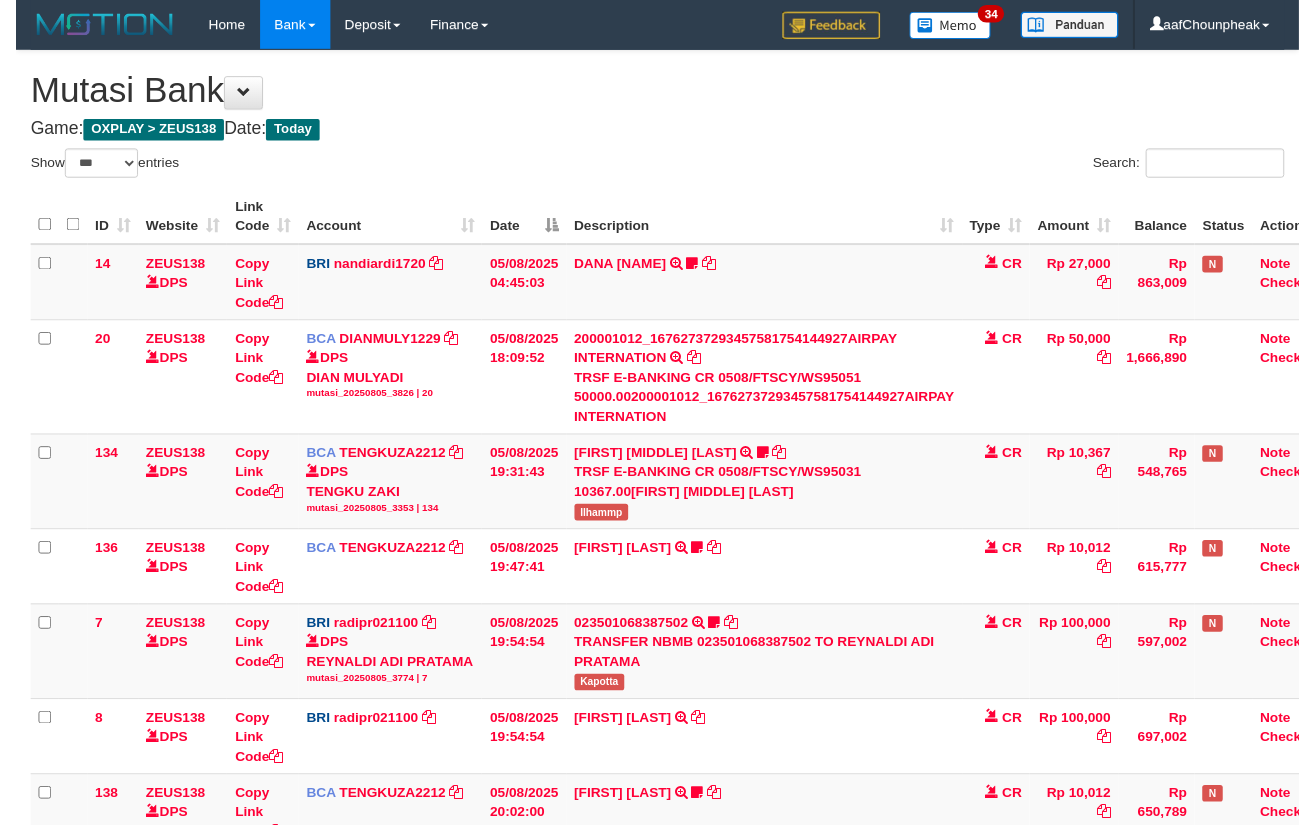 scroll, scrollTop: 198, scrollLeft: 0, axis: vertical 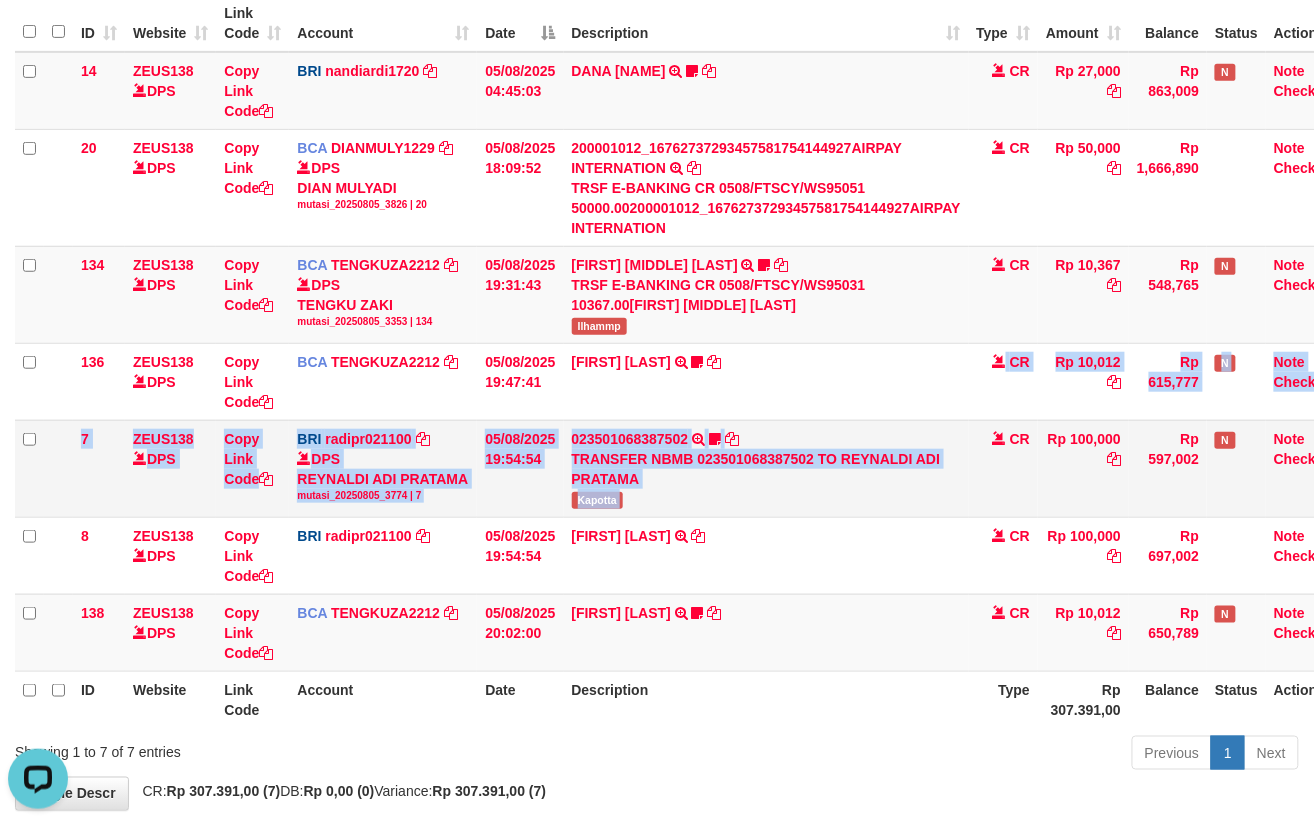 drag, startPoint x: 980, startPoint y: 470, endPoint x: 993, endPoint y: 492, distance: 25.553865 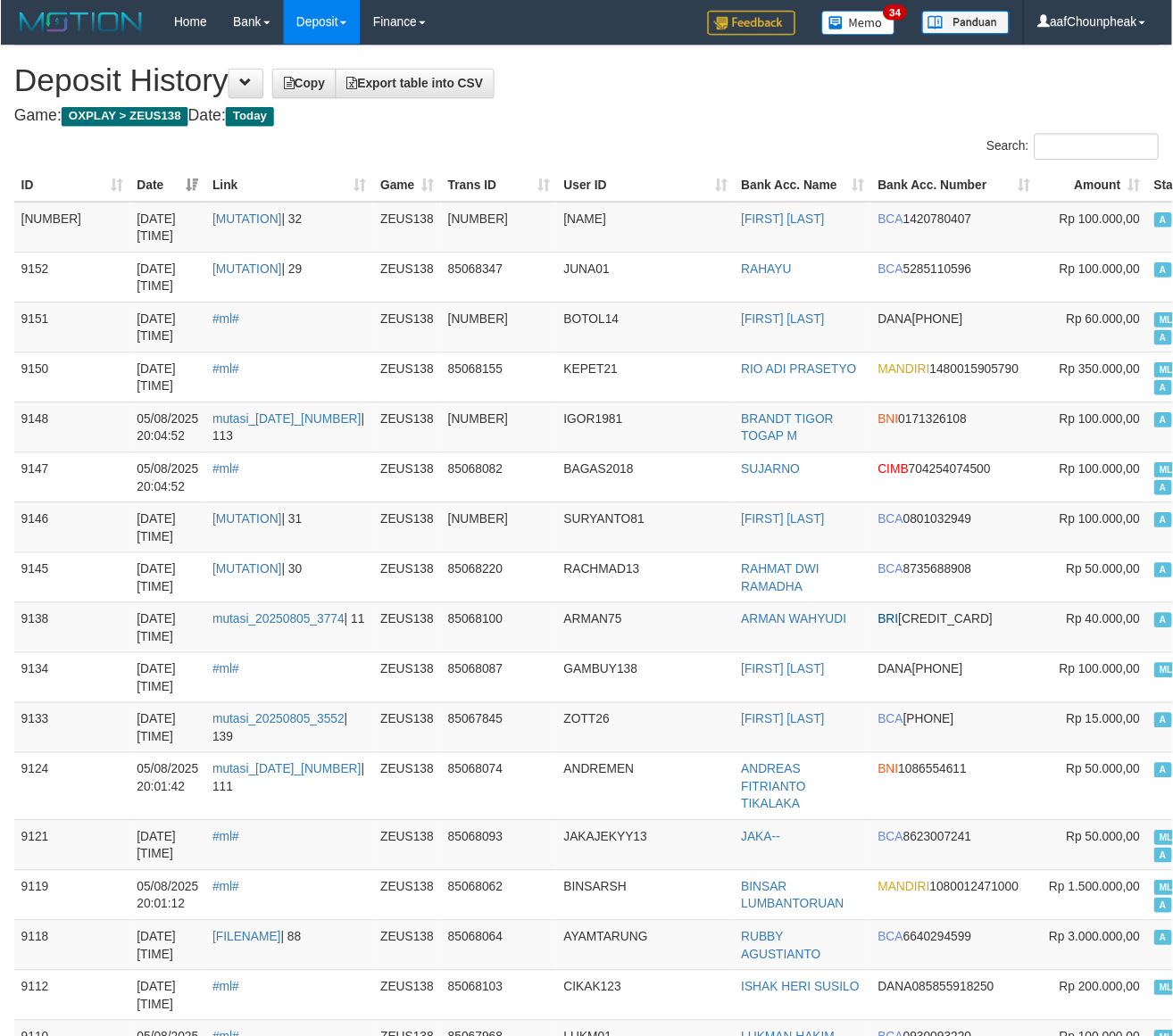 scroll, scrollTop: 0, scrollLeft: 0, axis: both 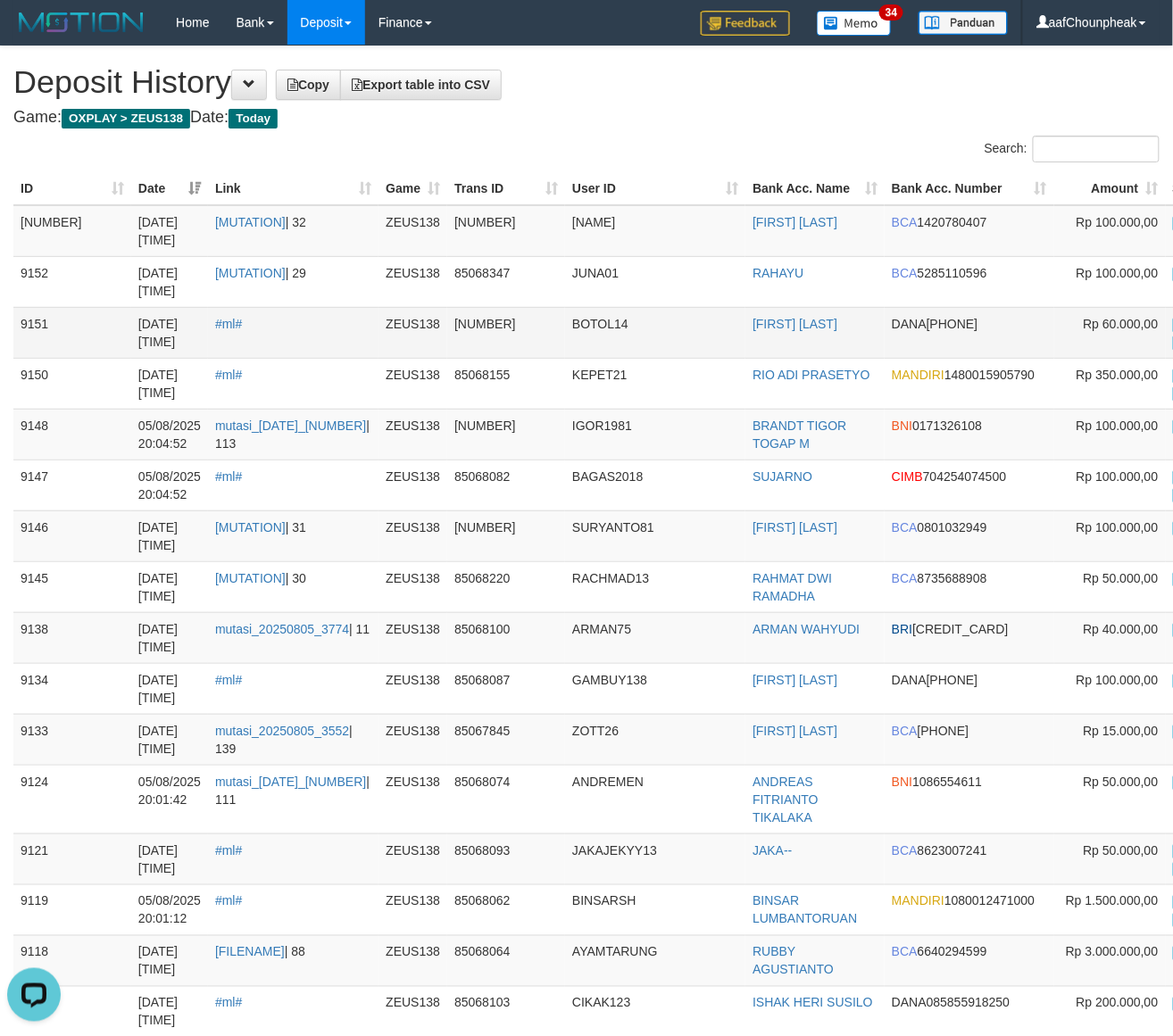 click on "ML aafChounpheak" at bounding box center [1221, 325] 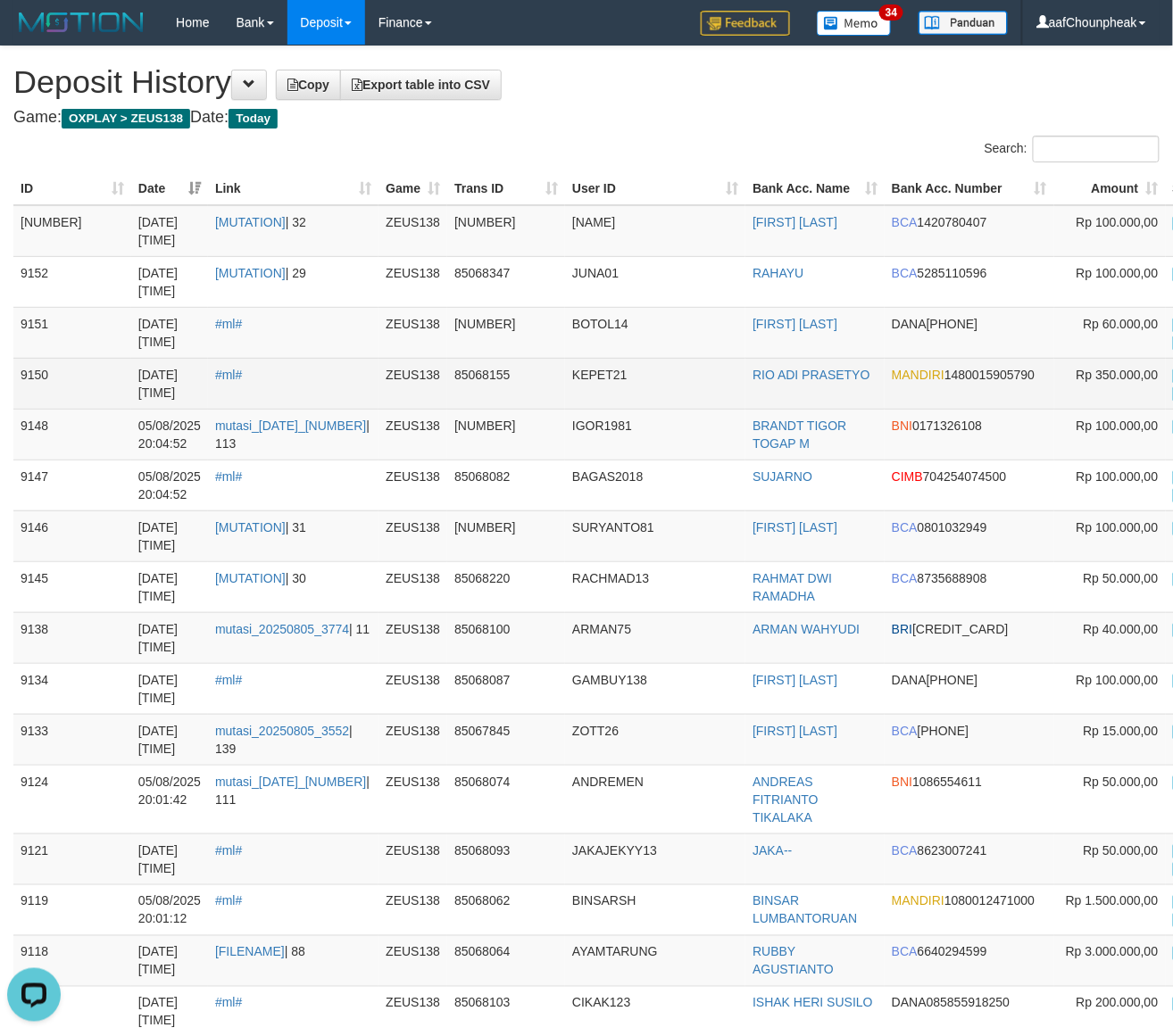 click on "ML aafchhenchhouy" at bounding box center (1224, 376) 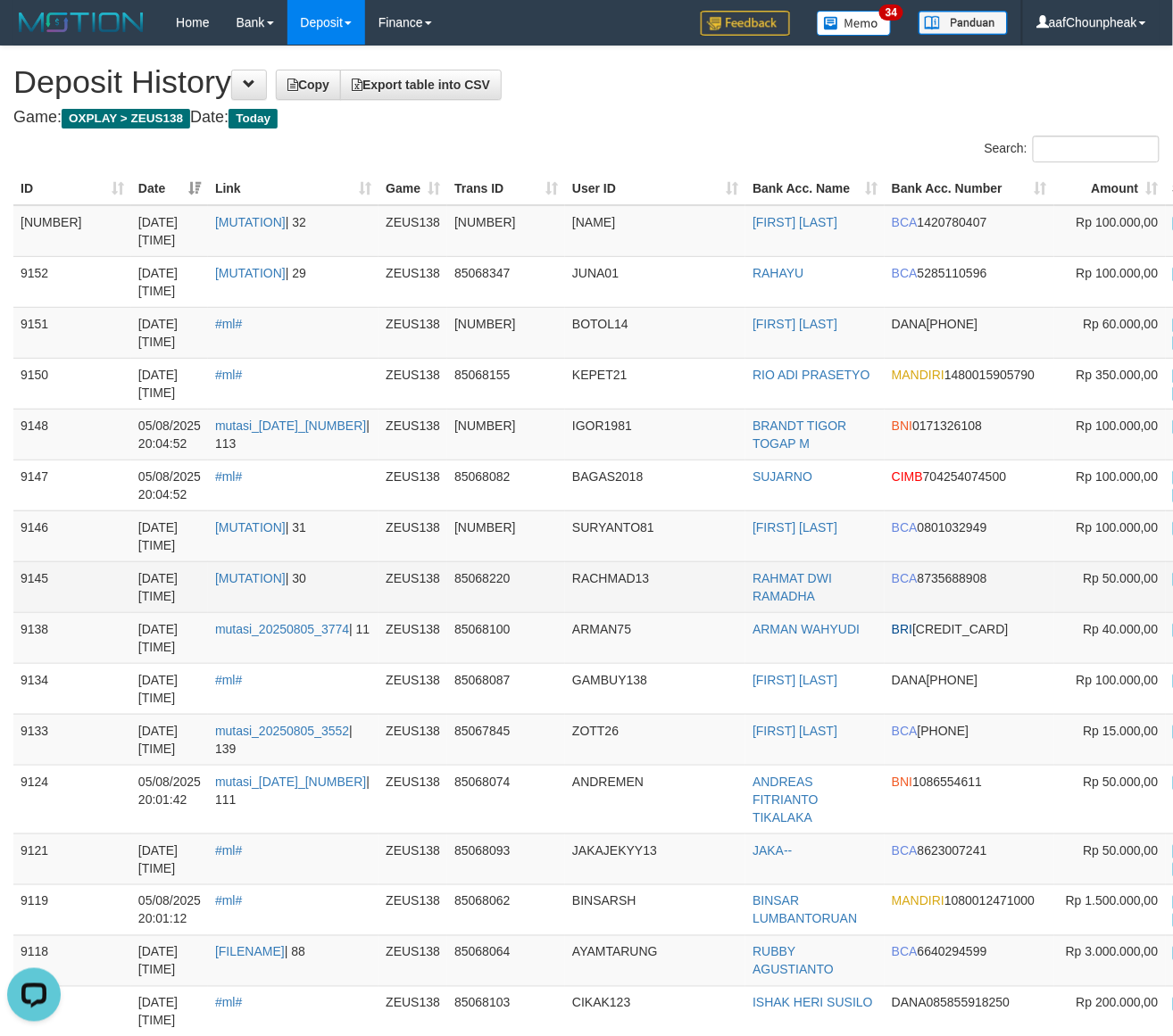 click on "[NUMBER] [DATE] [TIME] [TRANSACTION_ID] | [NUMBER] [USERNAME] [NUMBER] [FIRST] [LAST] [LAST] [BANK] [ACCOUNT_NUMBER] [CURRENCY] [PRICE] [STATUS] [DESCRIPTION]" at bounding box center [718, 586] 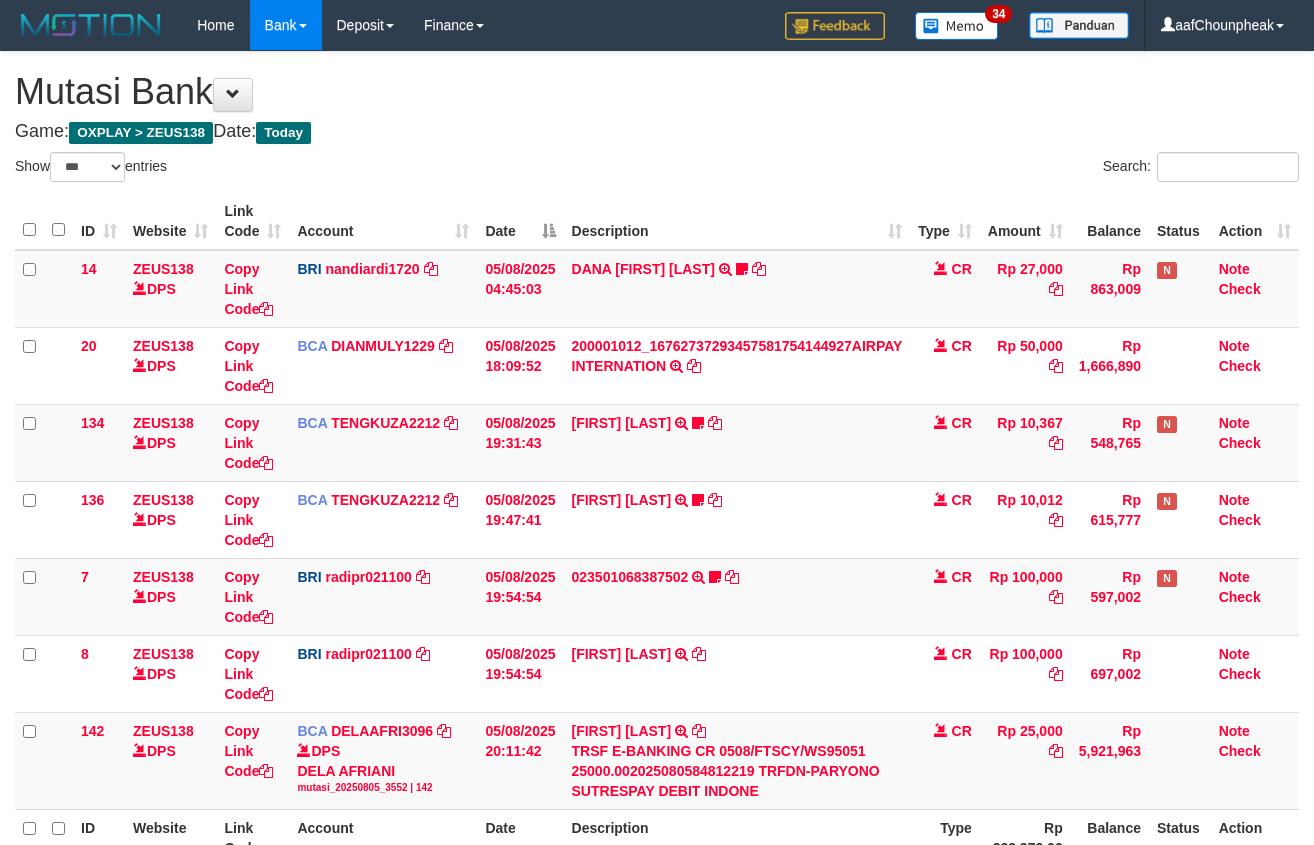 select on "***" 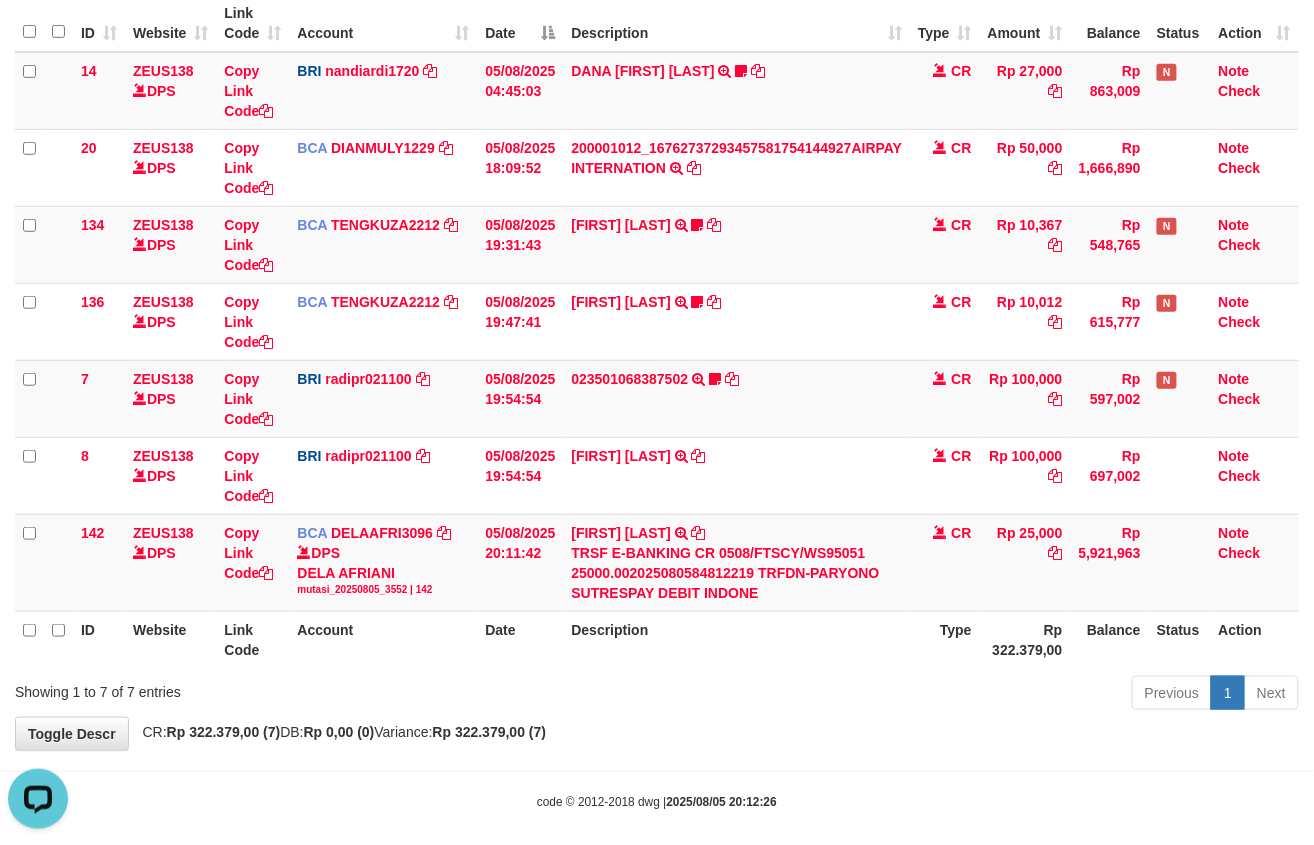 scroll, scrollTop: 0, scrollLeft: 0, axis: both 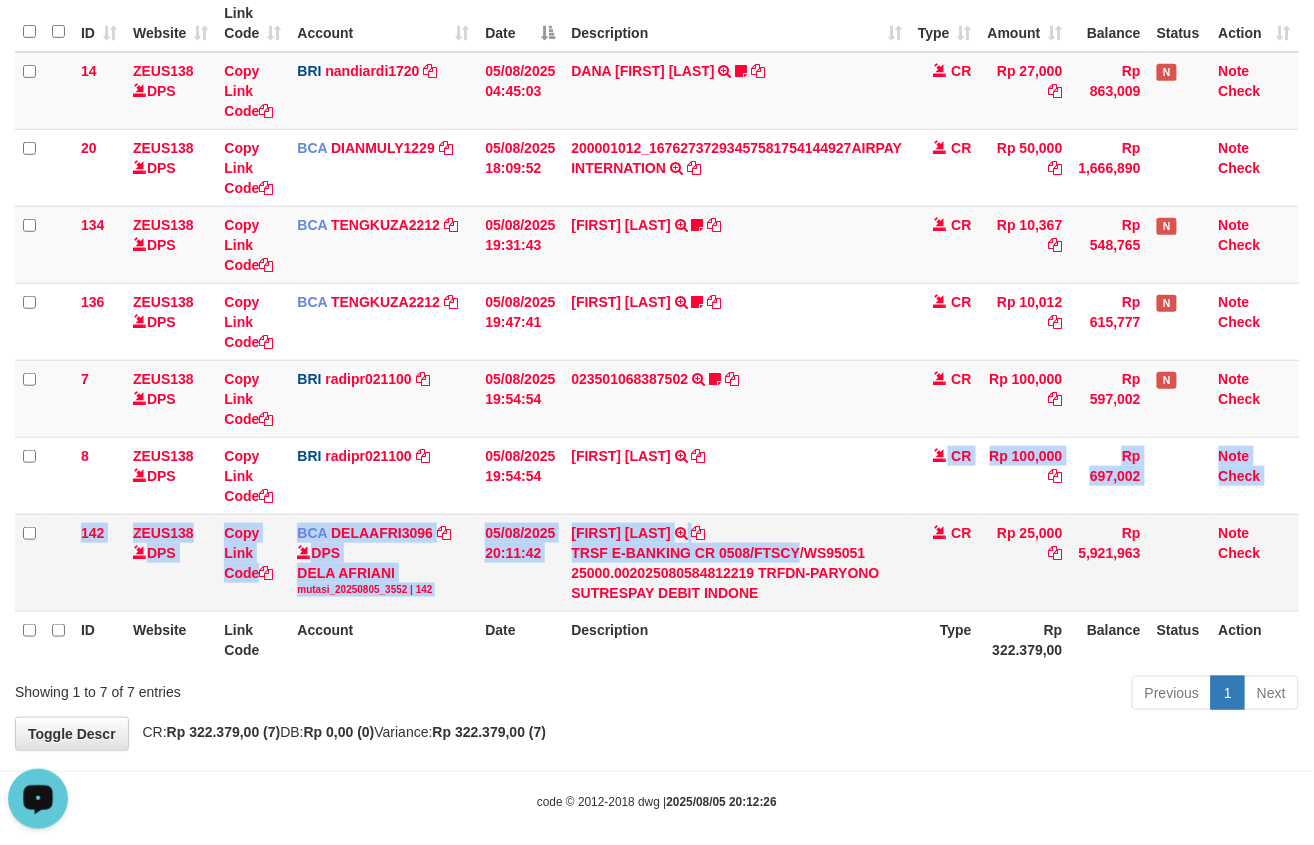 drag, startPoint x: 756, startPoint y: 513, endPoint x: 800, endPoint y: 549, distance: 56.85068 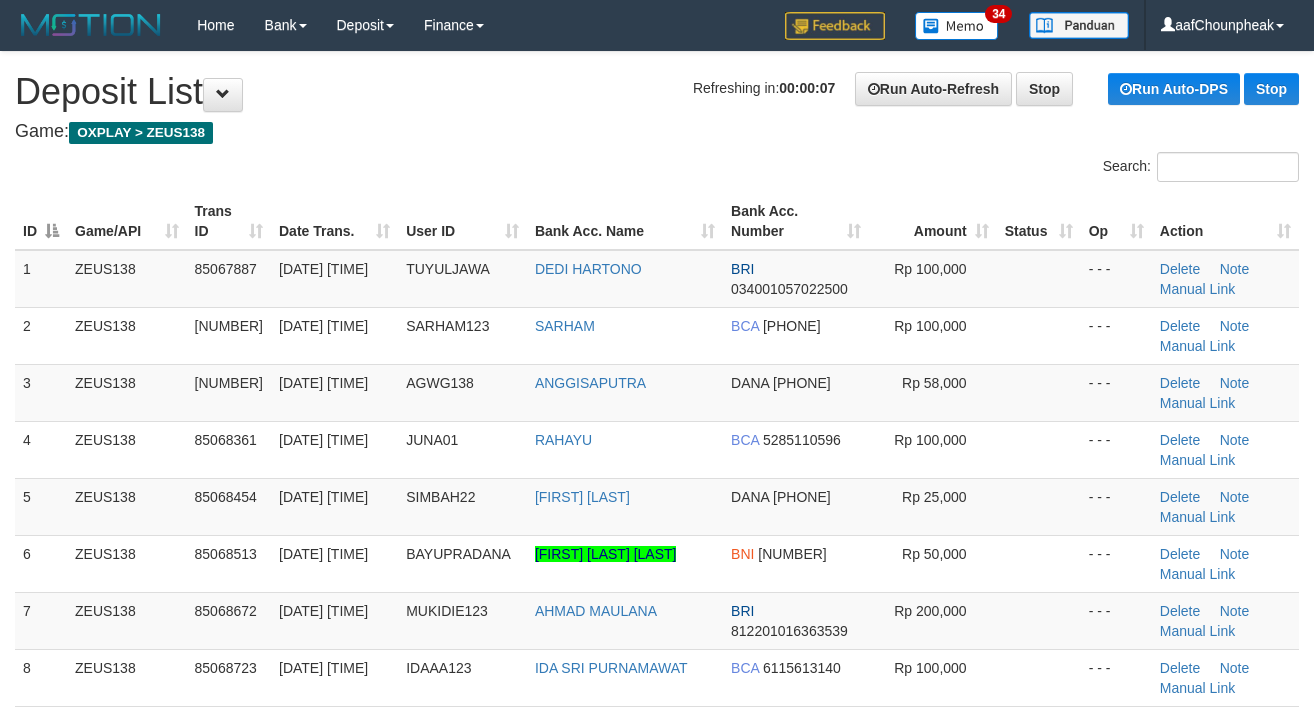 scroll, scrollTop: 0, scrollLeft: 0, axis: both 